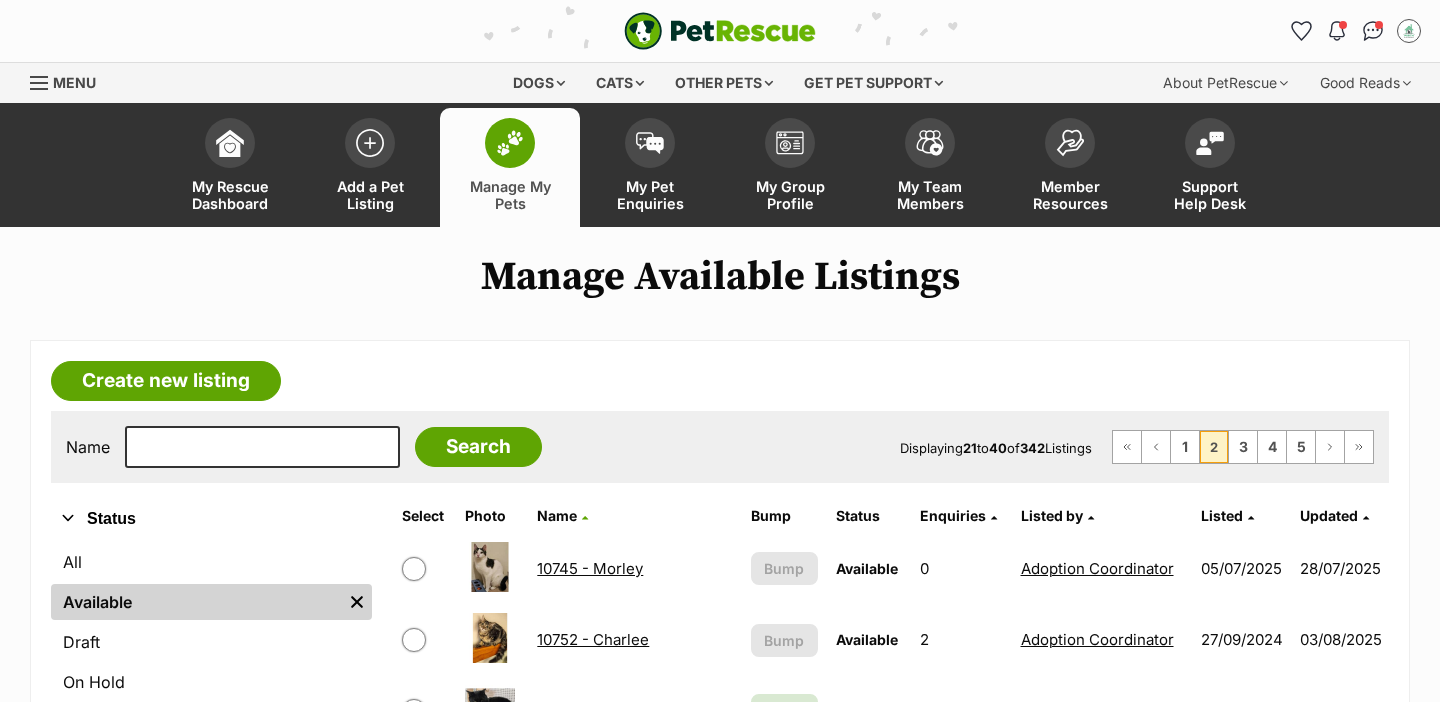 scroll, scrollTop: 0, scrollLeft: 0, axis: both 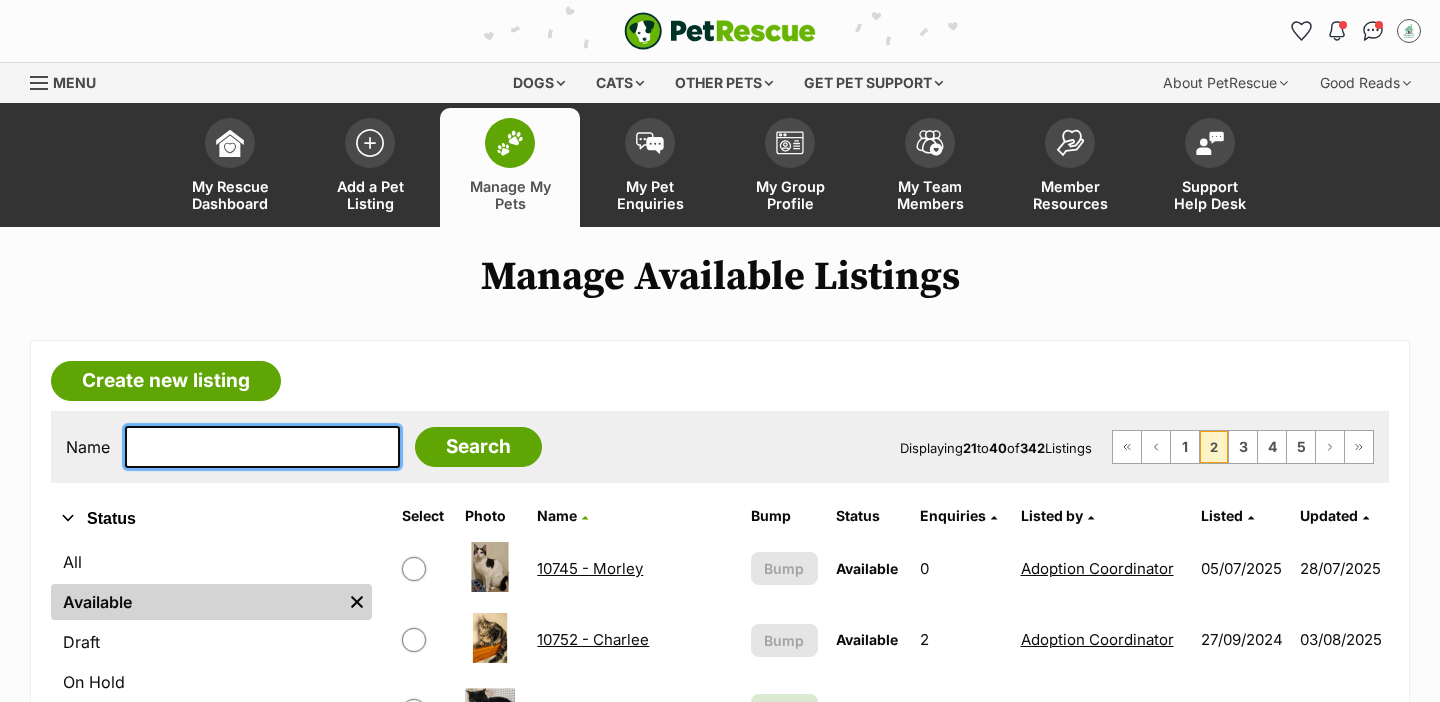 click at bounding box center [262, 447] 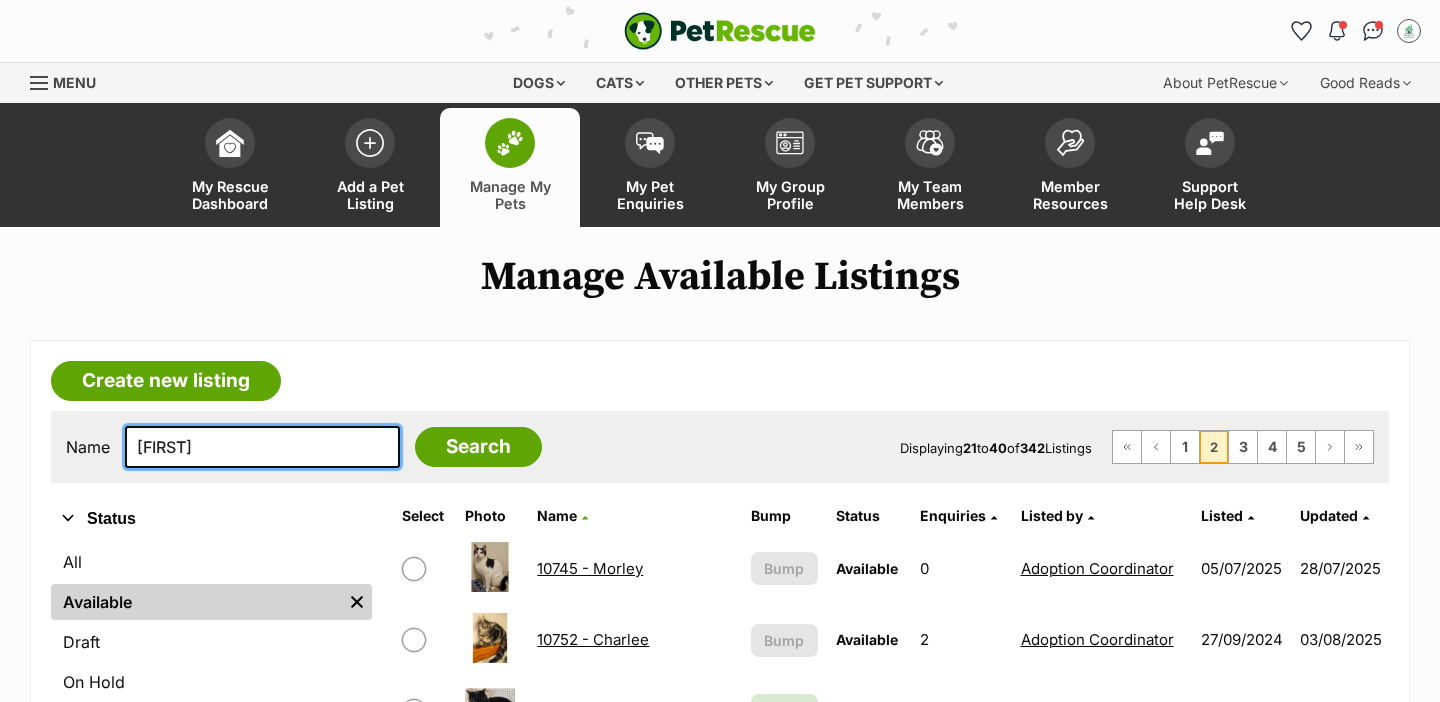 type on "lai" 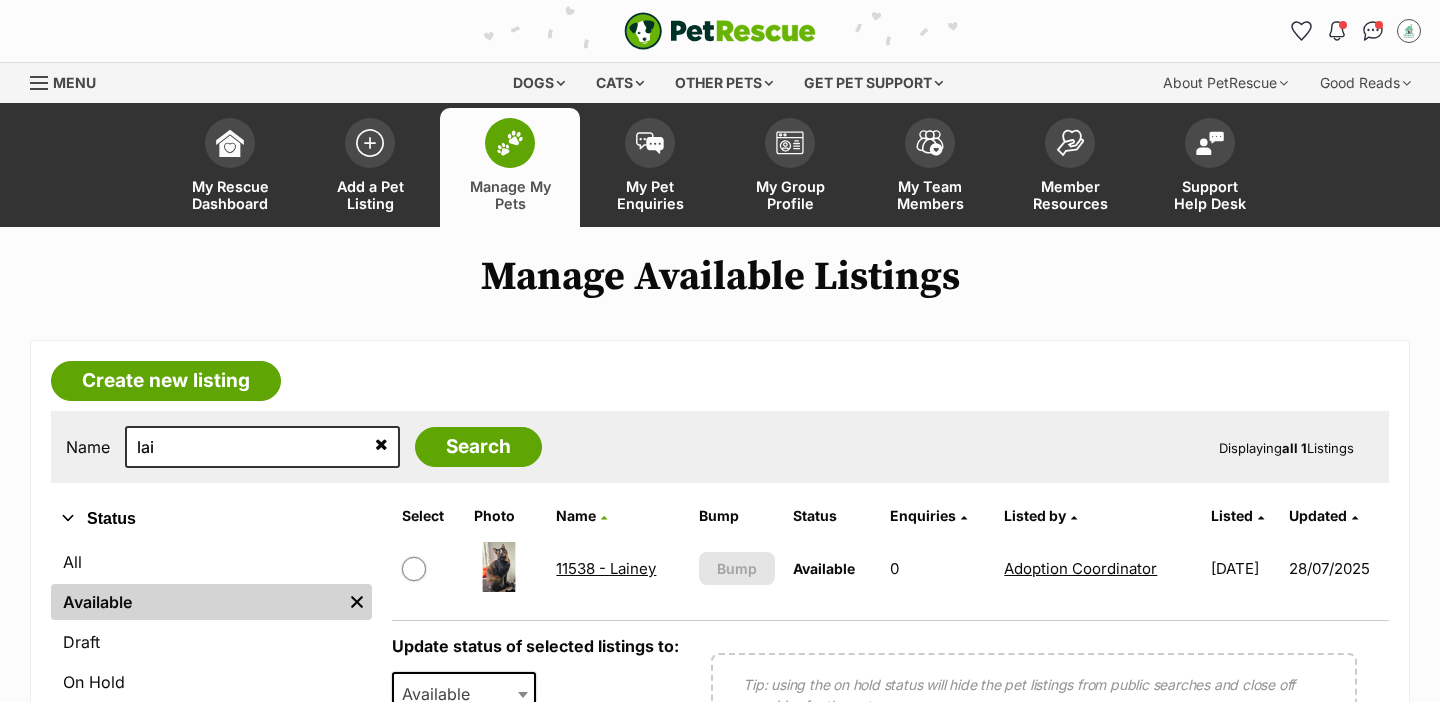 scroll, scrollTop: 0, scrollLeft: 0, axis: both 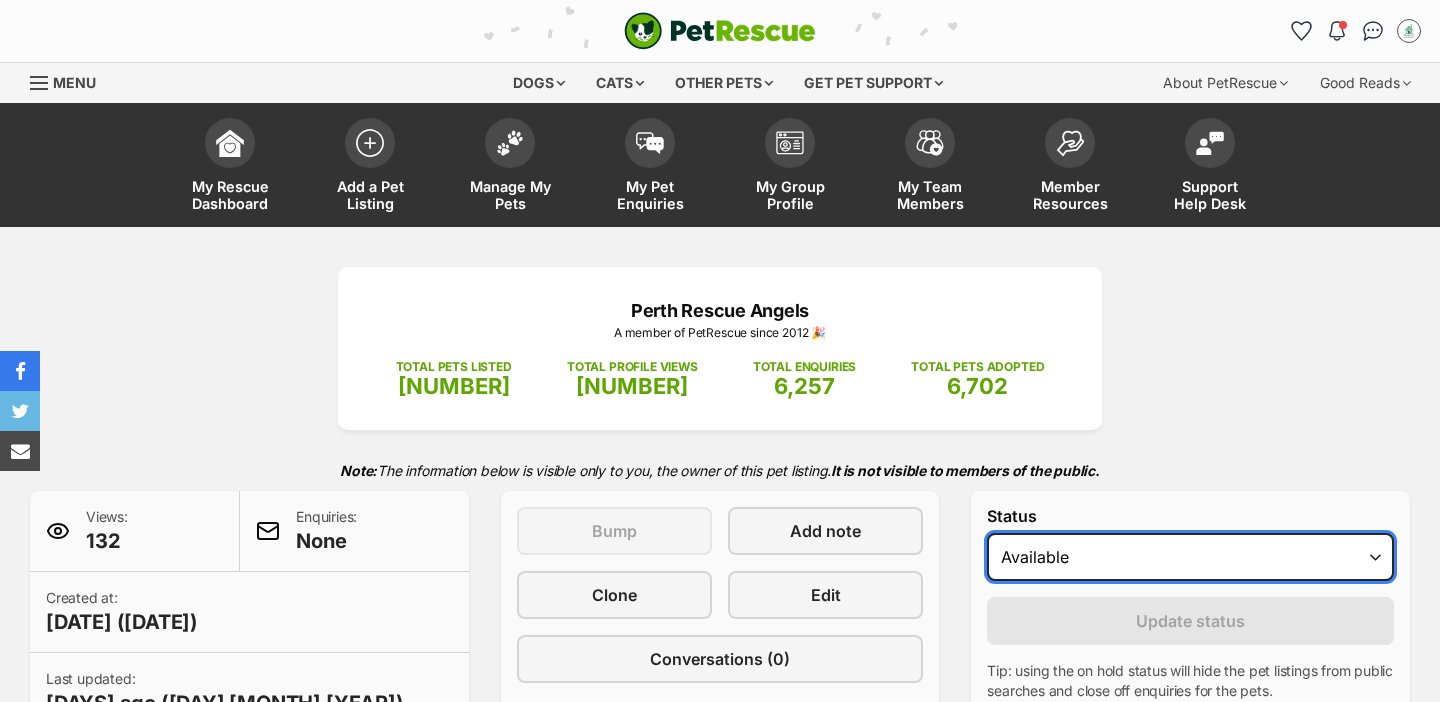 click on "Draft
Available
On hold
Adopted" at bounding box center [1190, 557] 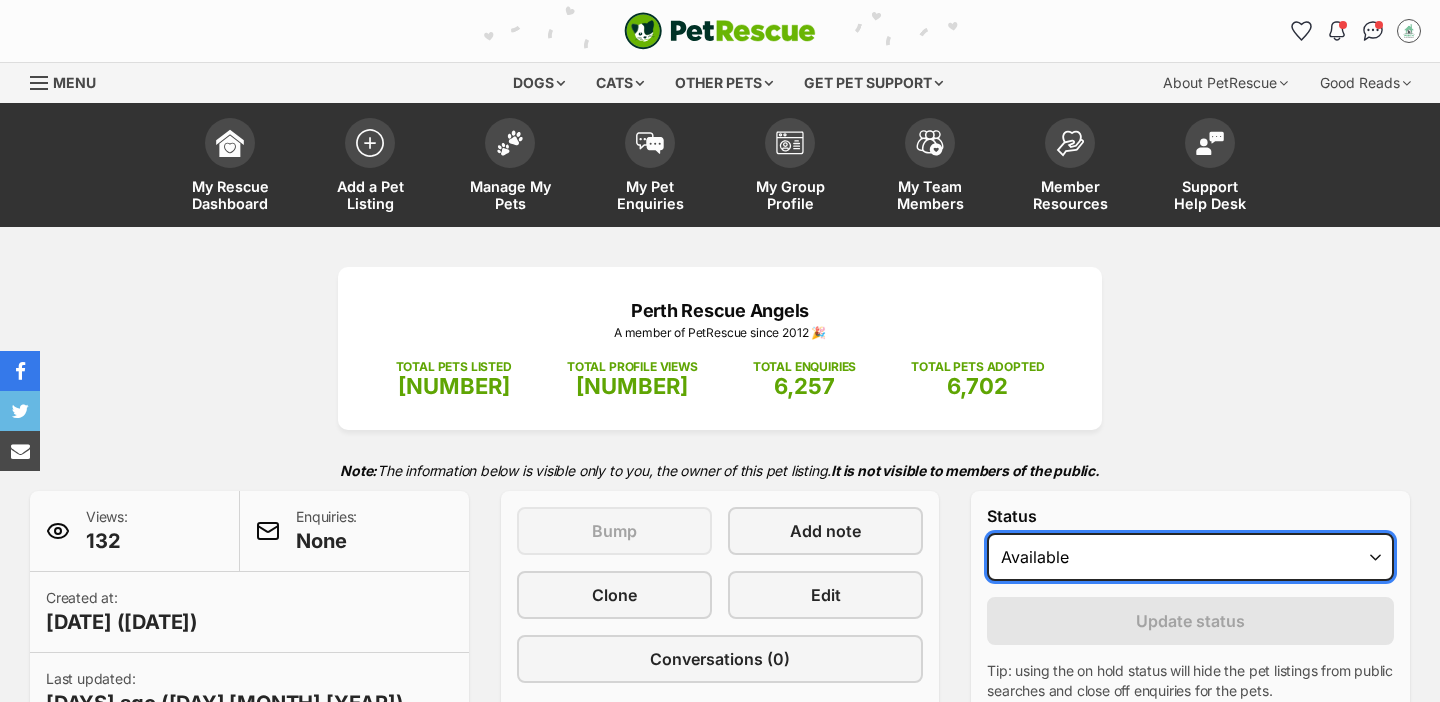 select on "rehomed" 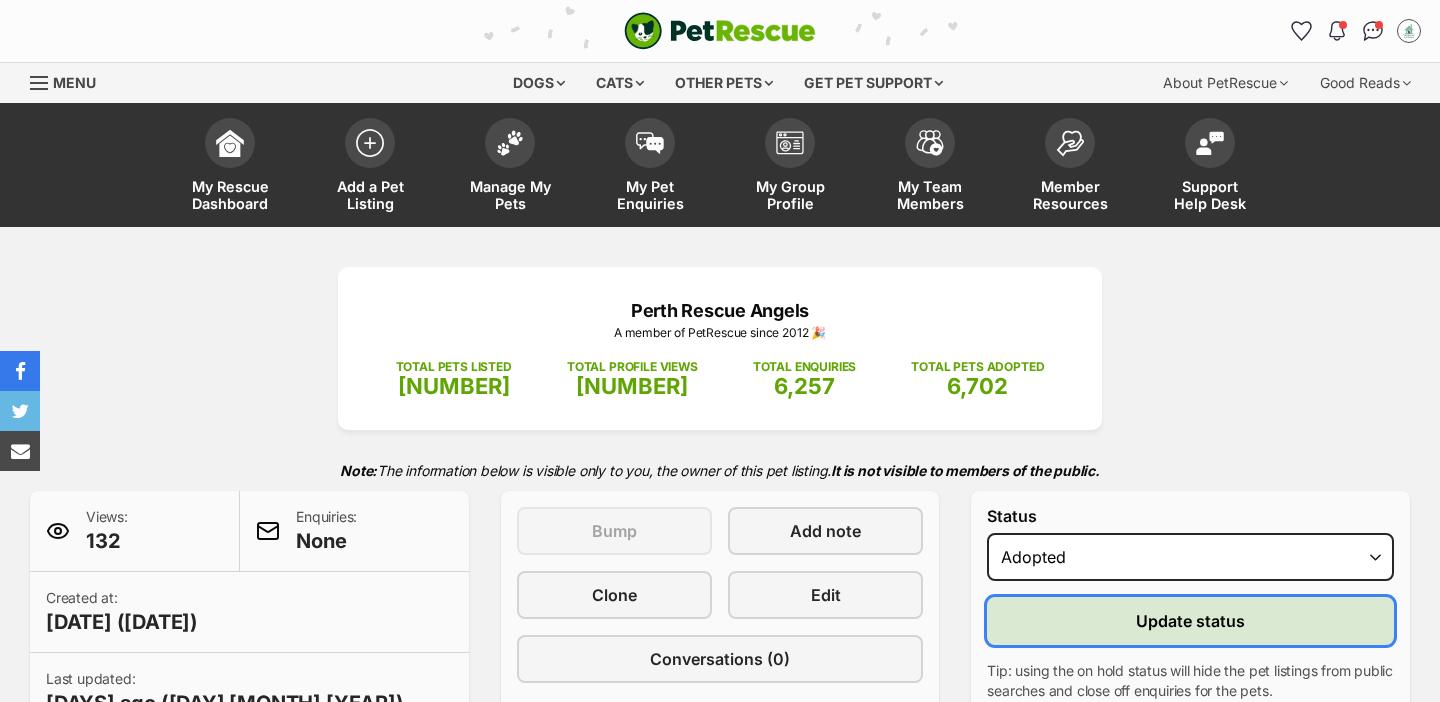 click on "Update status" at bounding box center (1190, 621) 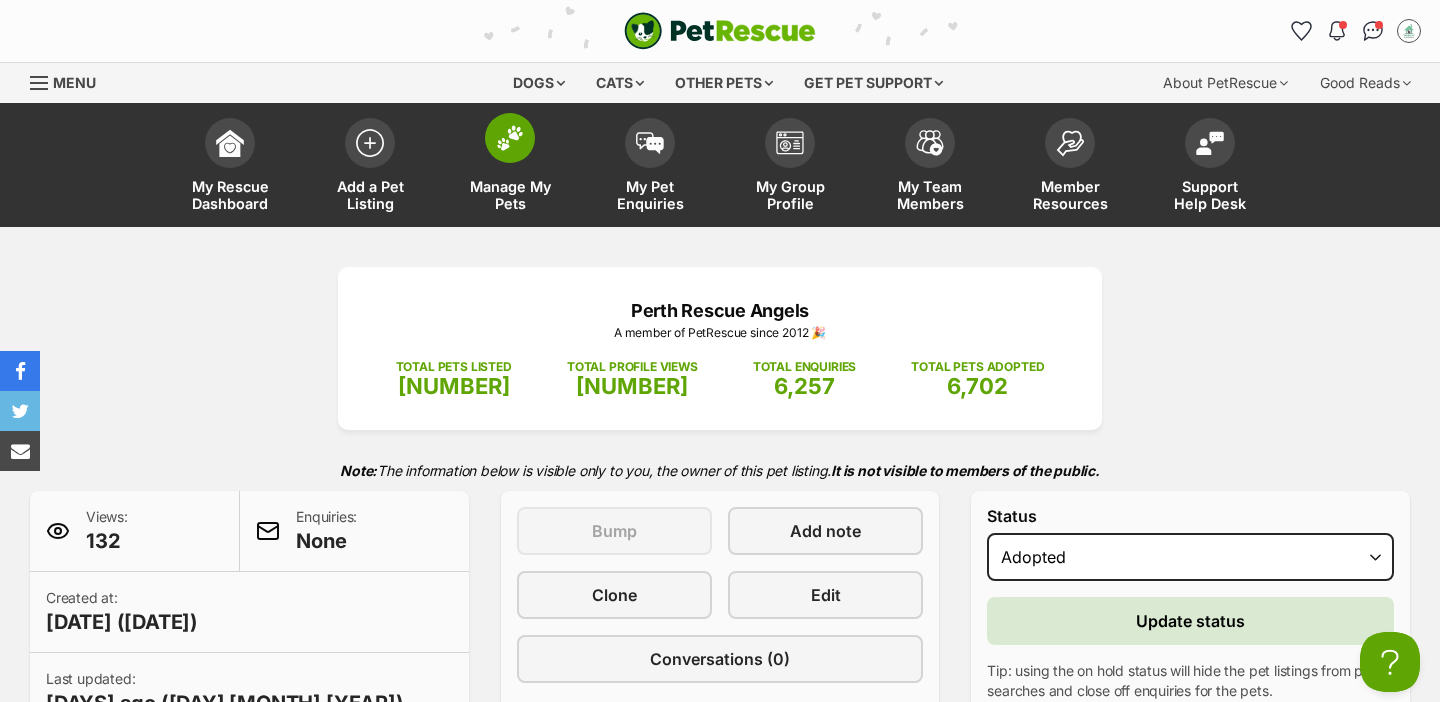 scroll, scrollTop: 0, scrollLeft: 0, axis: both 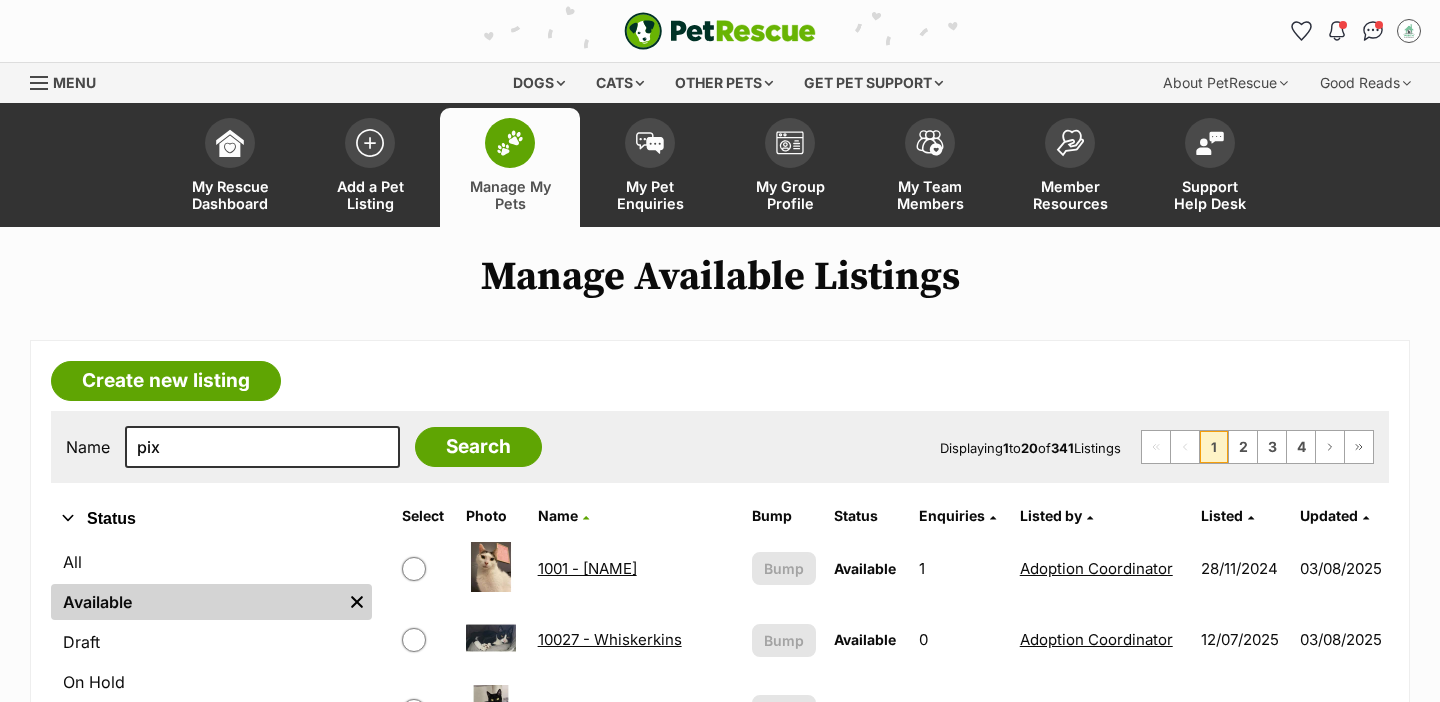 type on "pix" 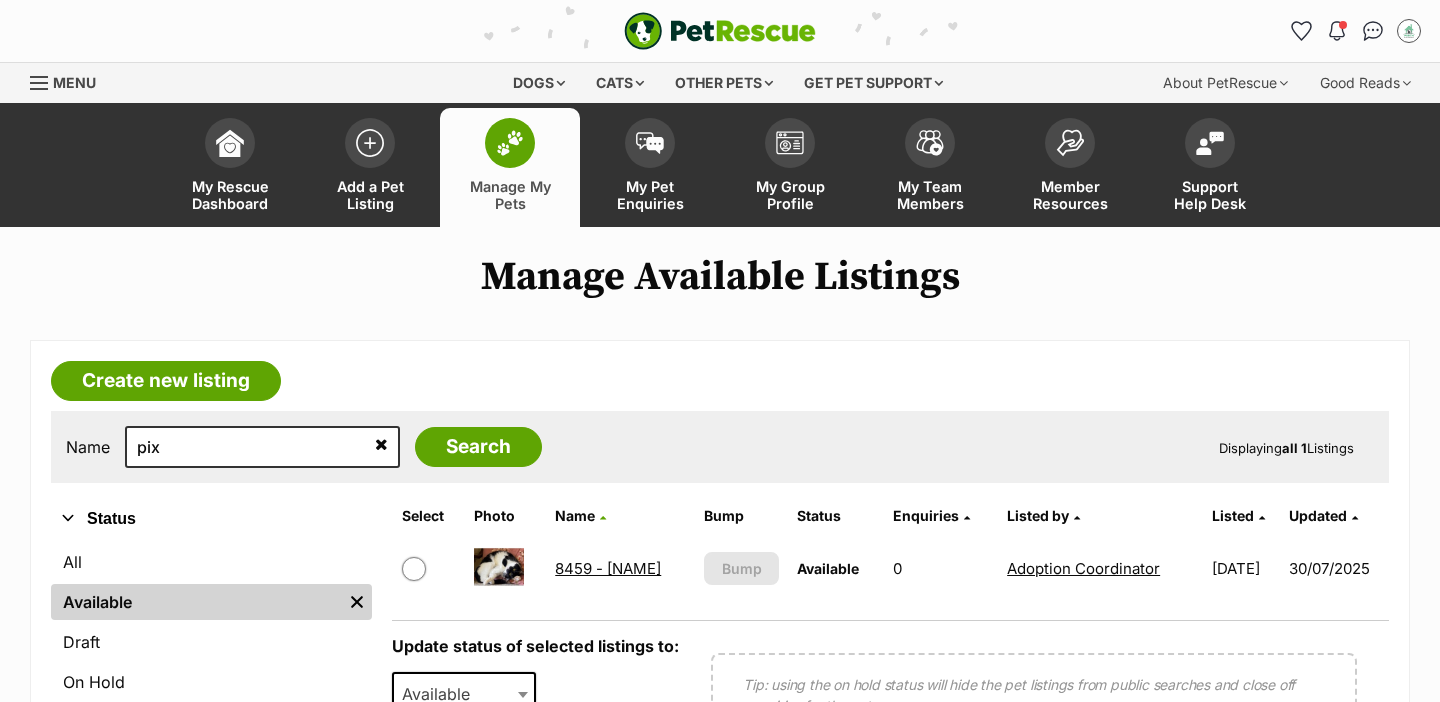 scroll, scrollTop: 0, scrollLeft: 0, axis: both 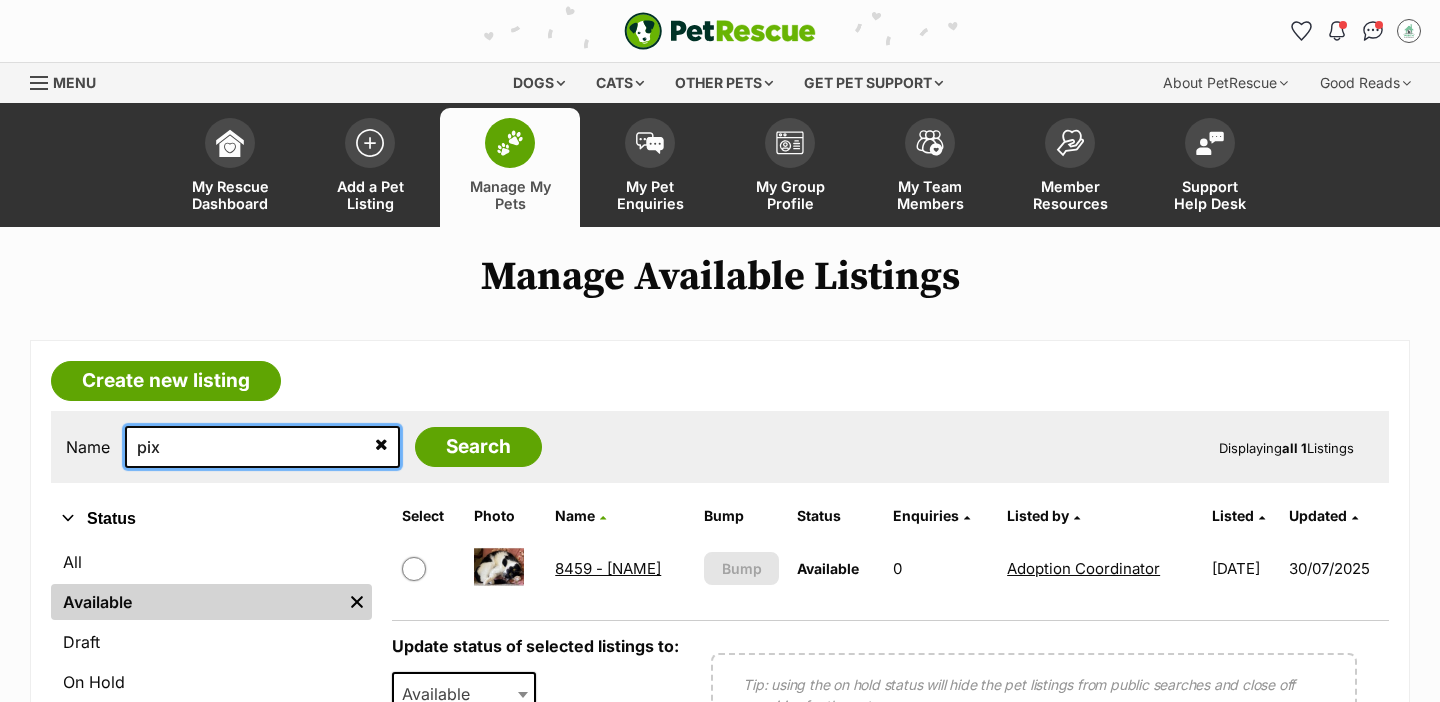 click on "pix" at bounding box center [262, 447] 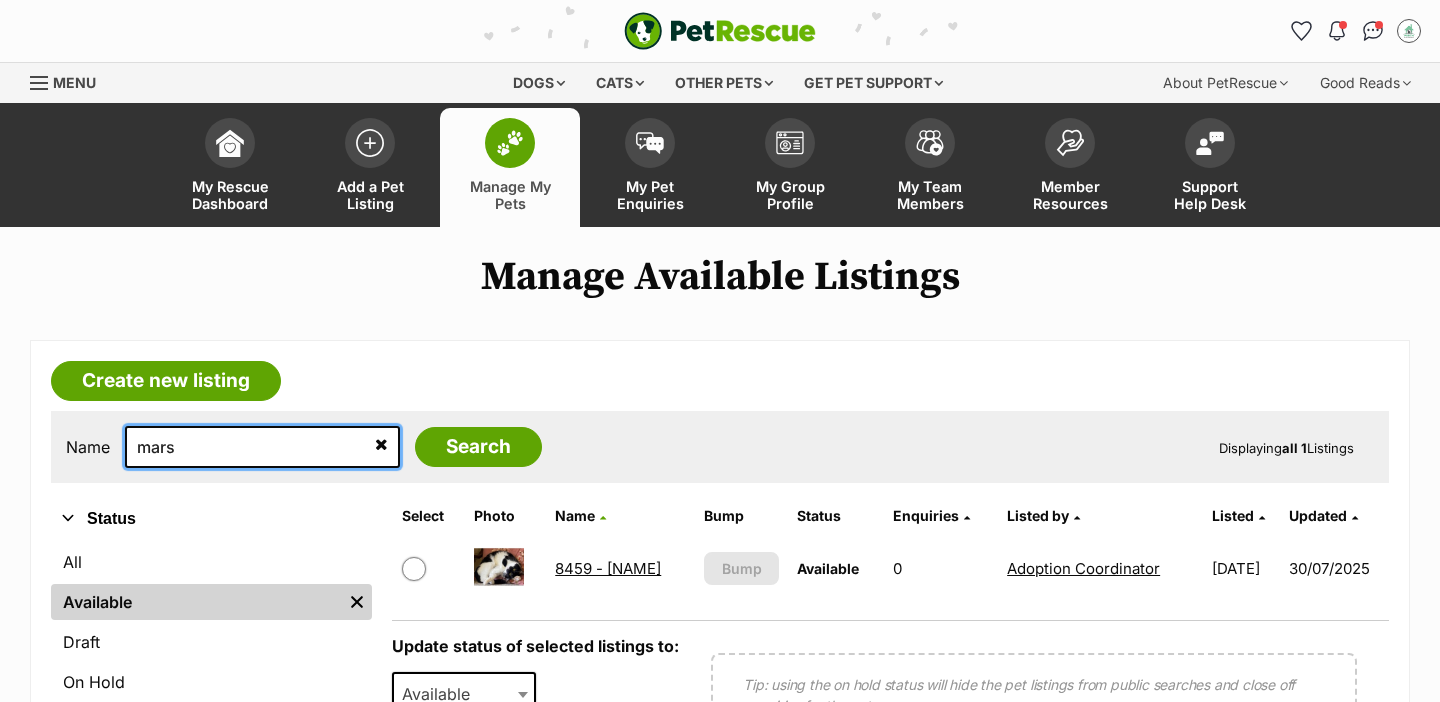 type on "mars" 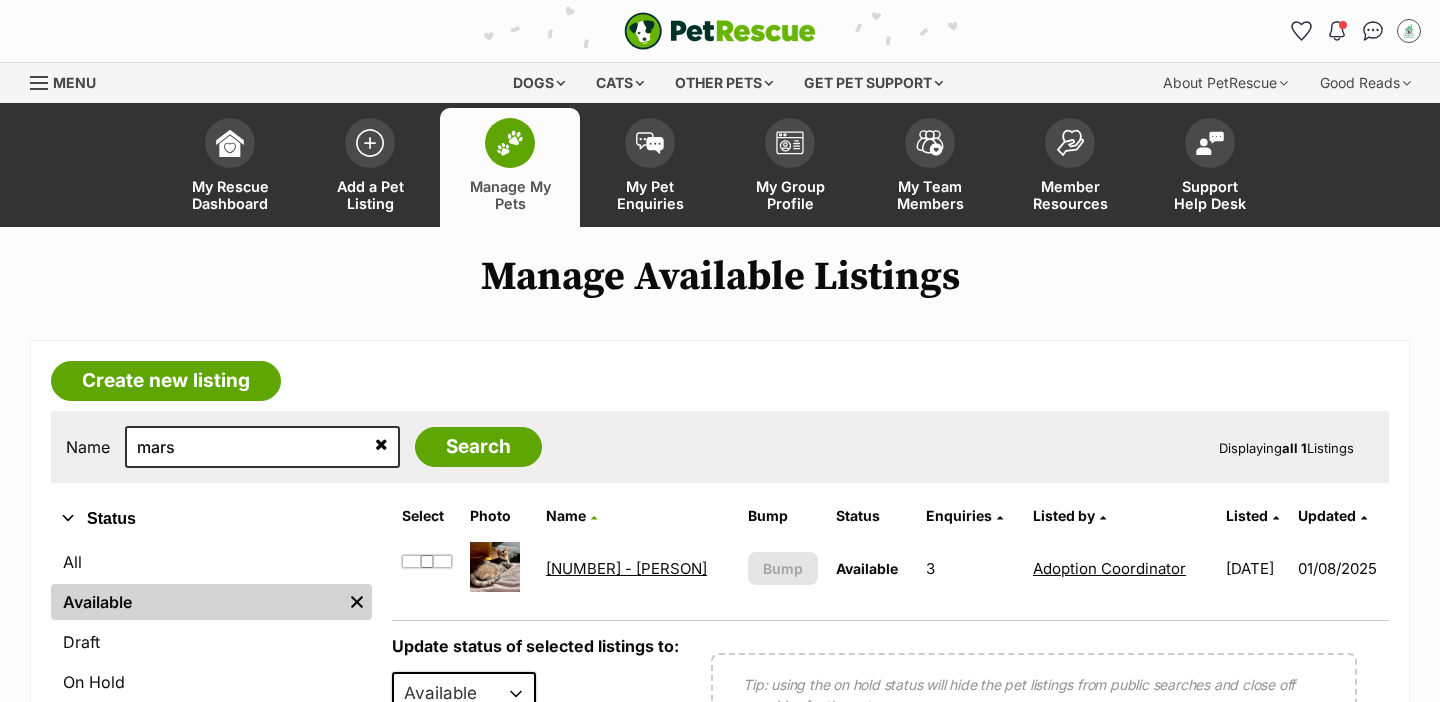 scroll, scrollTop: 0, scrollLeft: 0, axis: both 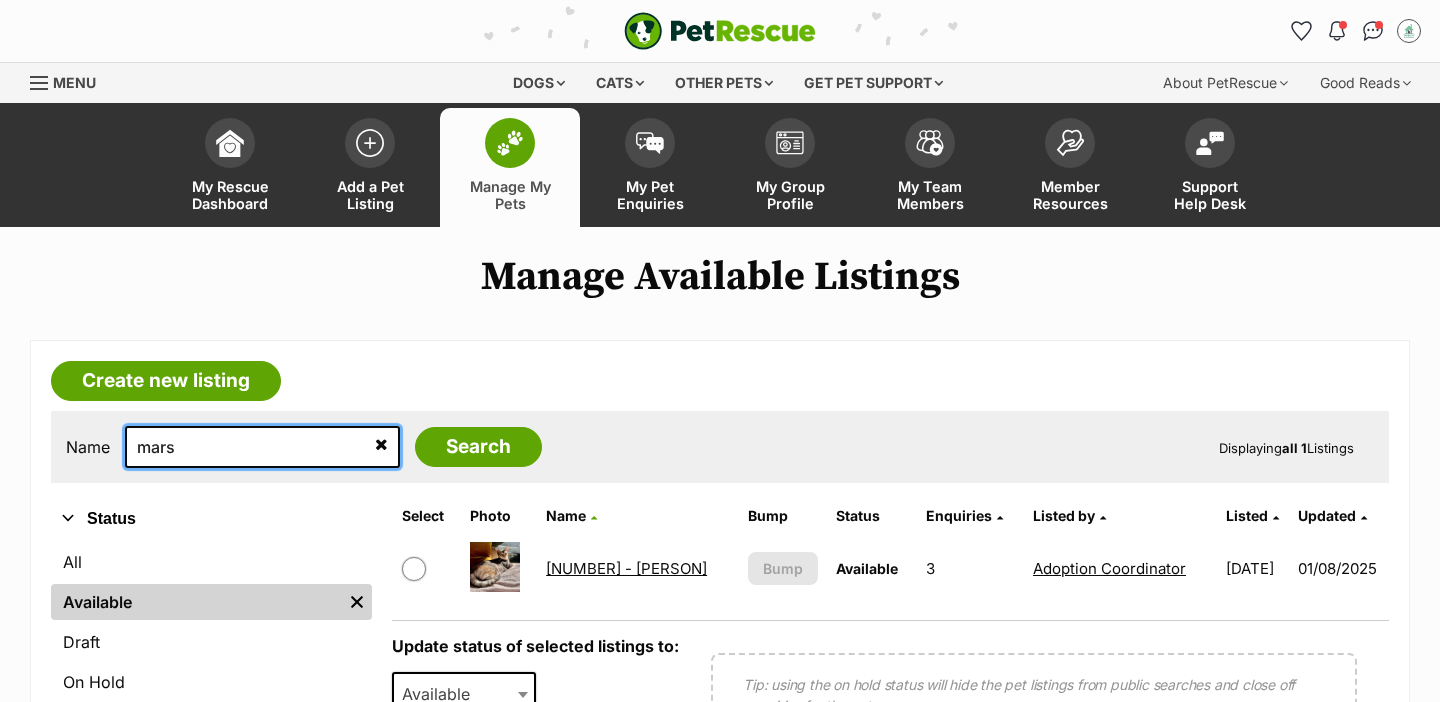 click on "mars" at bounding box center (262, 447) 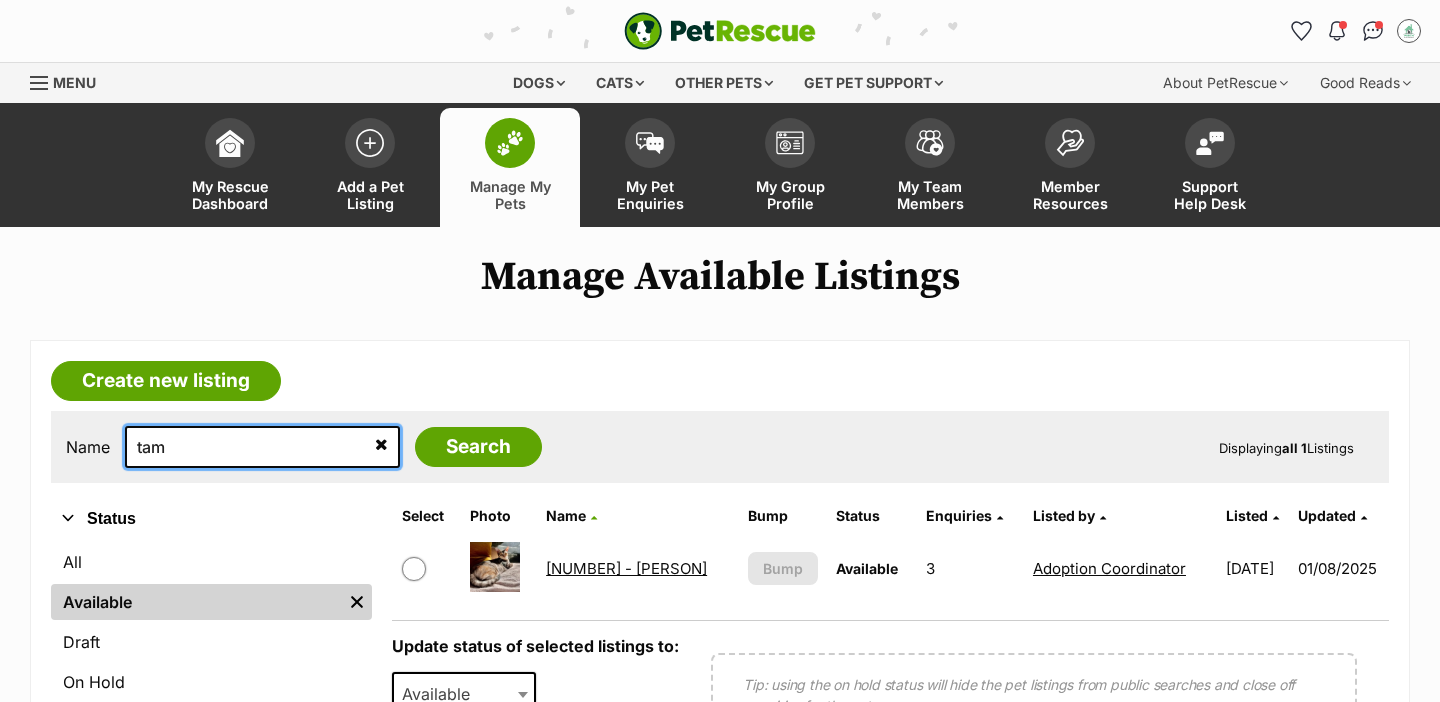 type on "tam" 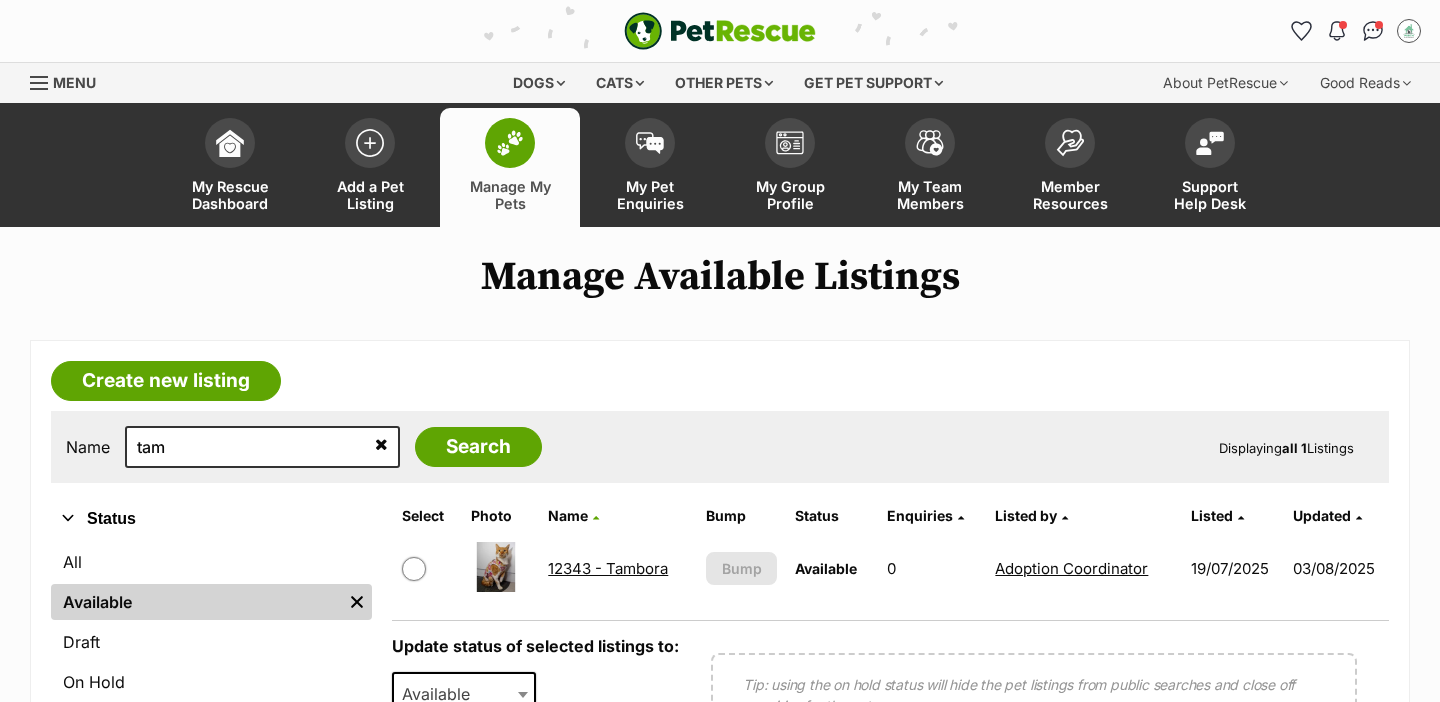 scroll, scrollTop: 0, scrollLeft: 0, axis: both 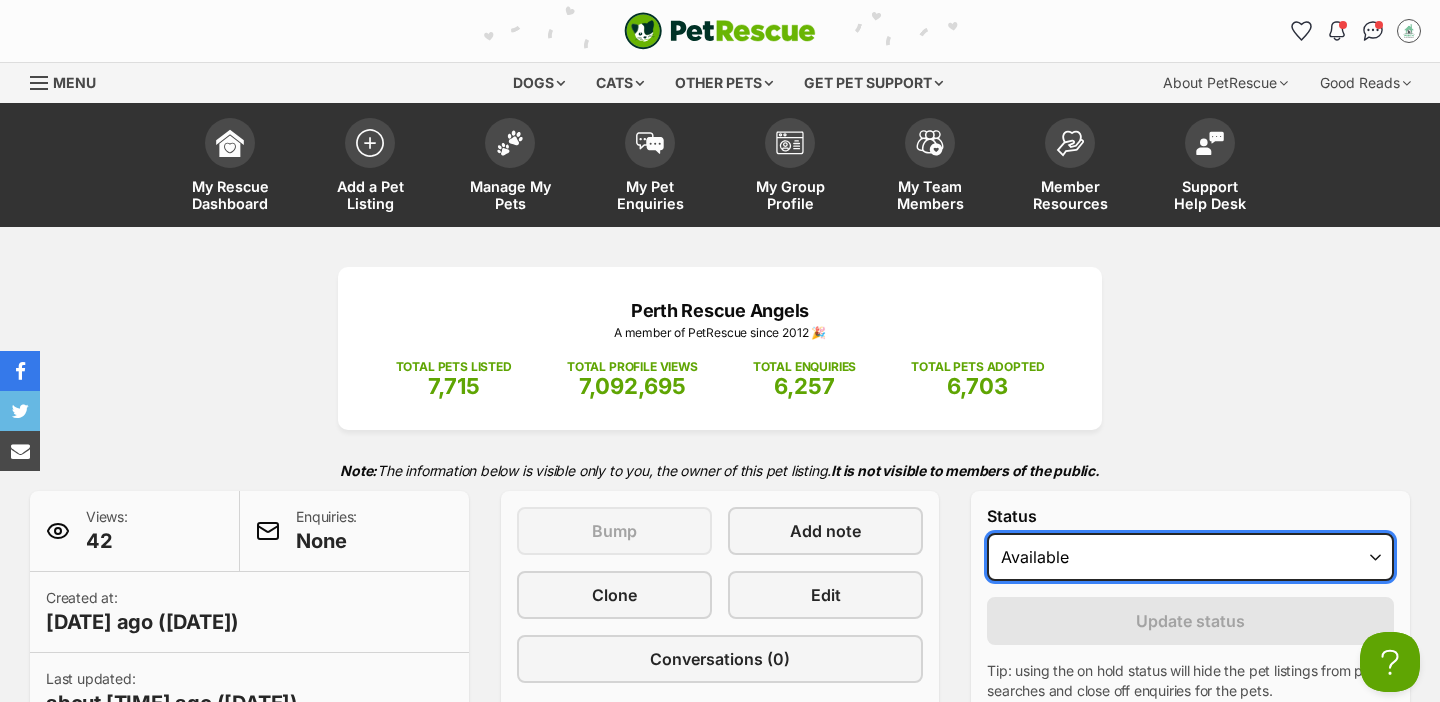 click on "Draft
Available
On hold
Adopted" at bounding box center [1190, 557] 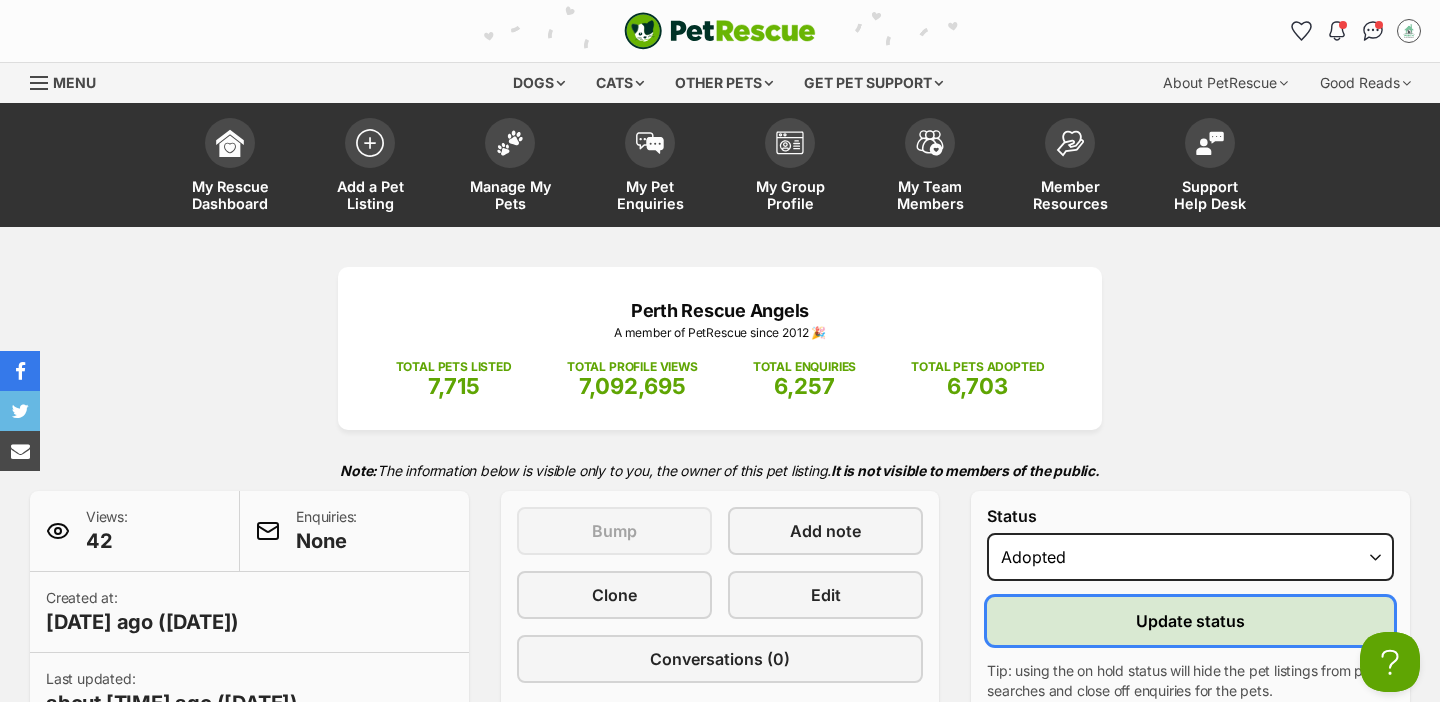 click on "Update status" at bounding box center [1190, 621] 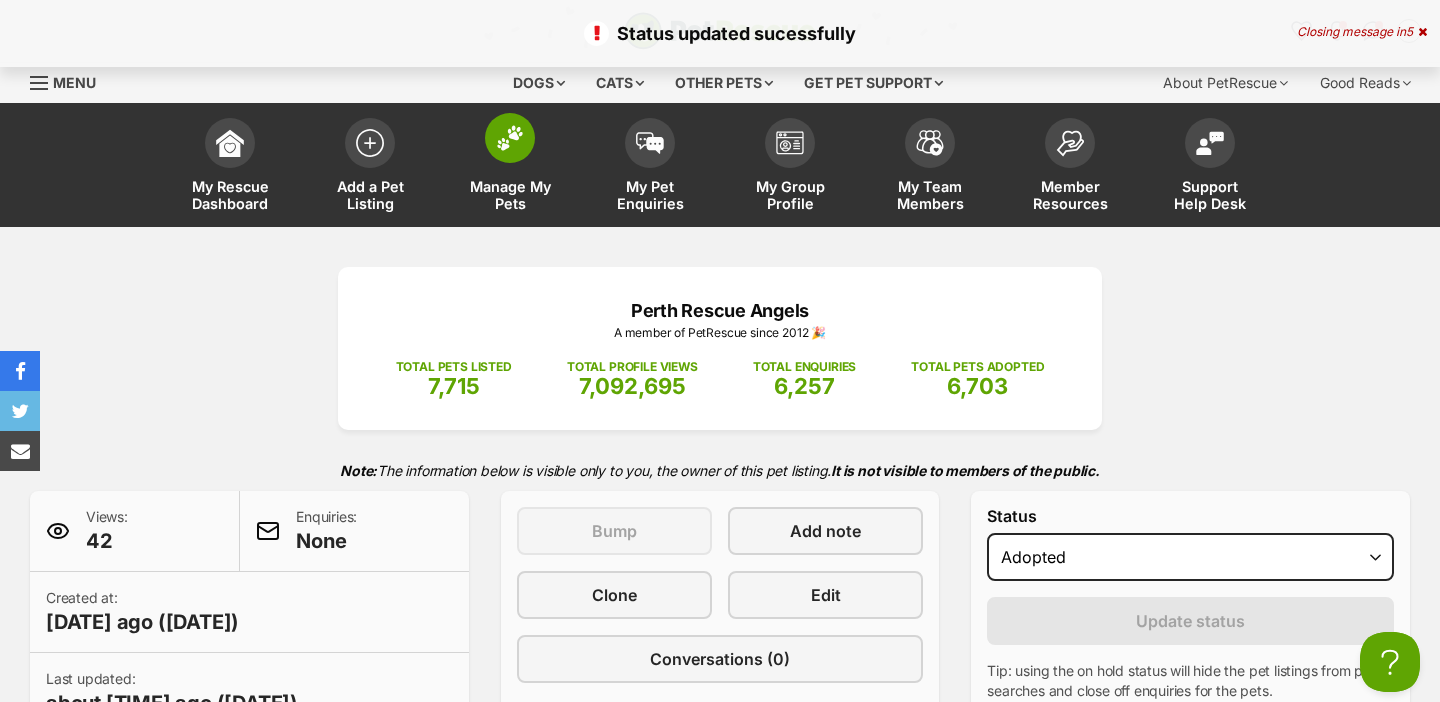 click on "Manage My Pets" at bounding box center (510, 195) 